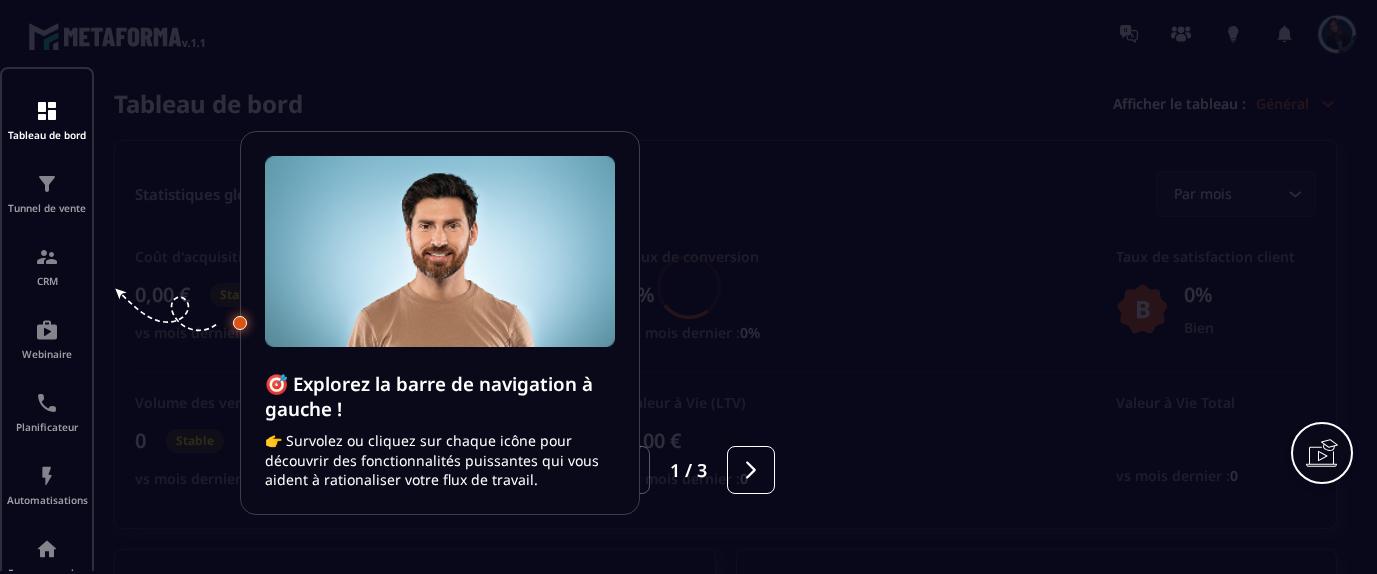 scroll, scrollTop: 0, scrollLeft: 0, axis: both 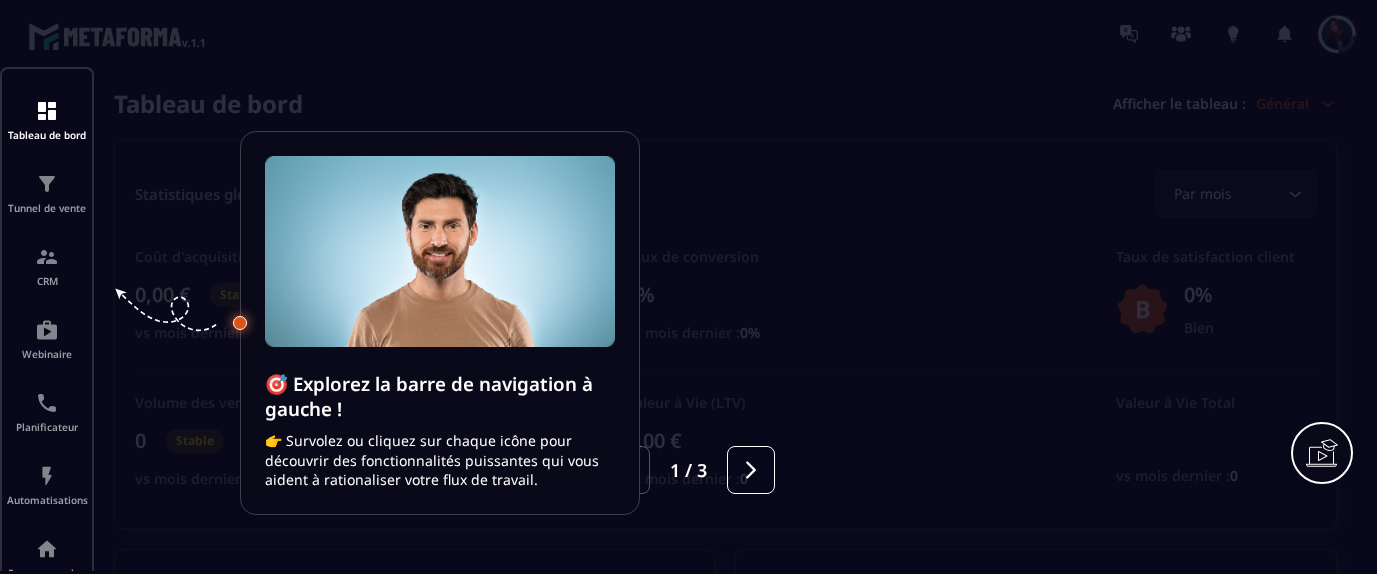 click at bounding box center [688, 287] 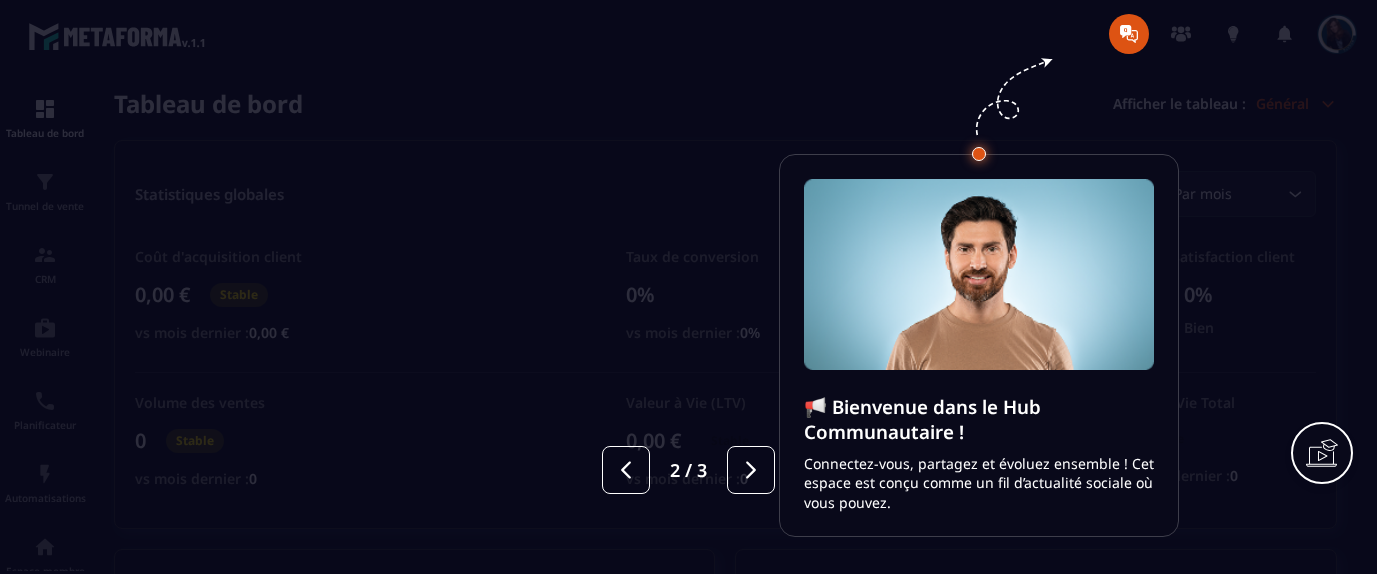 click at bounding box center [688, 287] 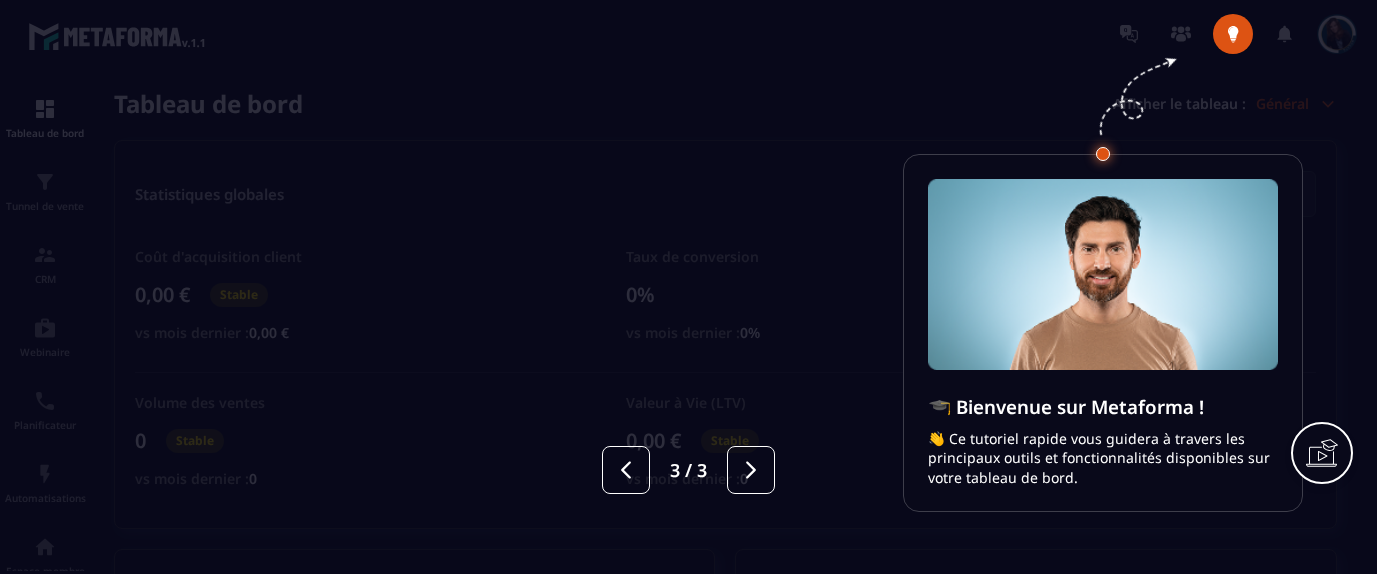 scroll, scrollTop: 0, scrollLeft: 0, axis: both 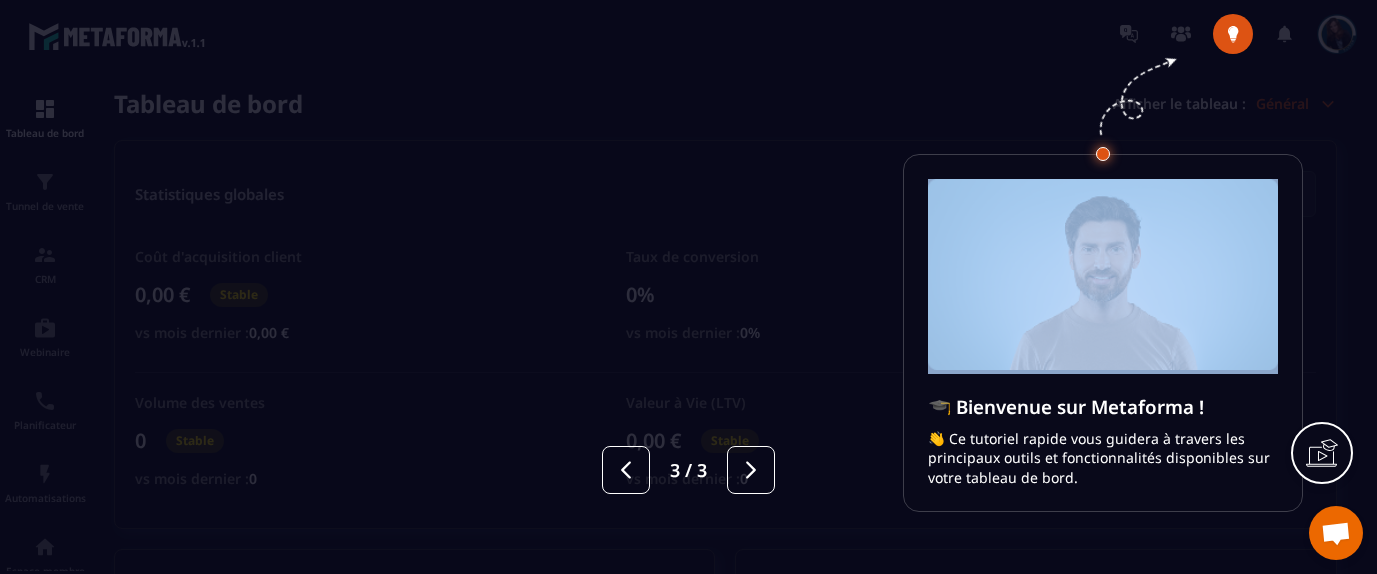 click at bounding box center (688, 287) 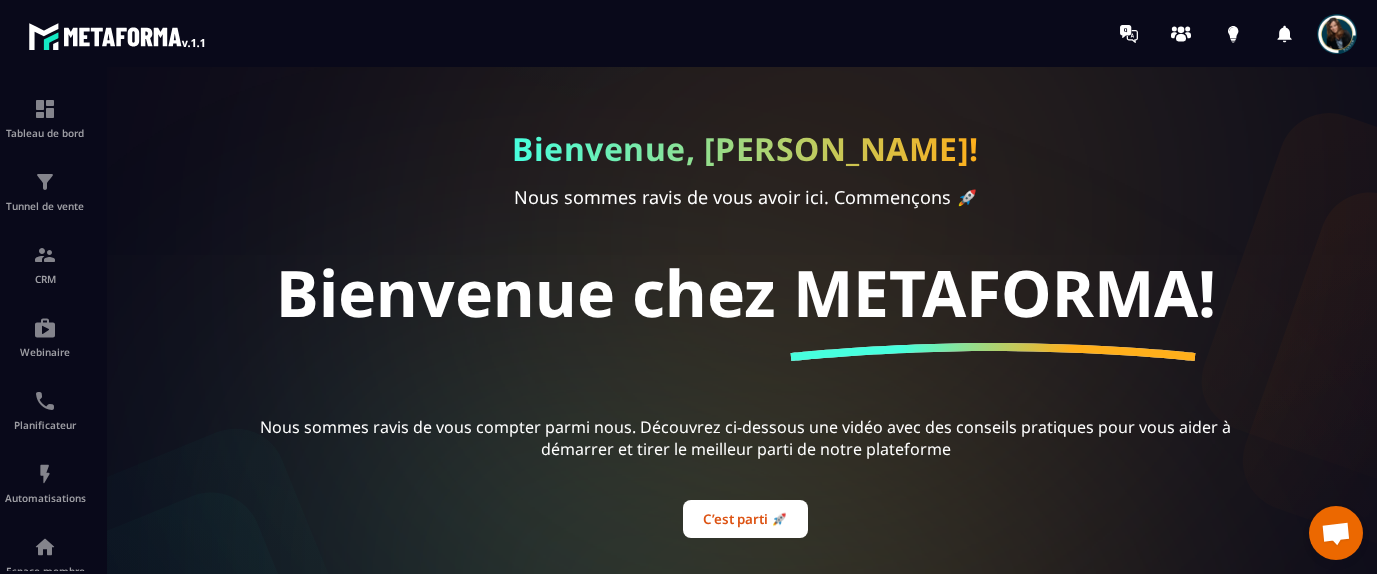 click at bounding box center [1337, 34] 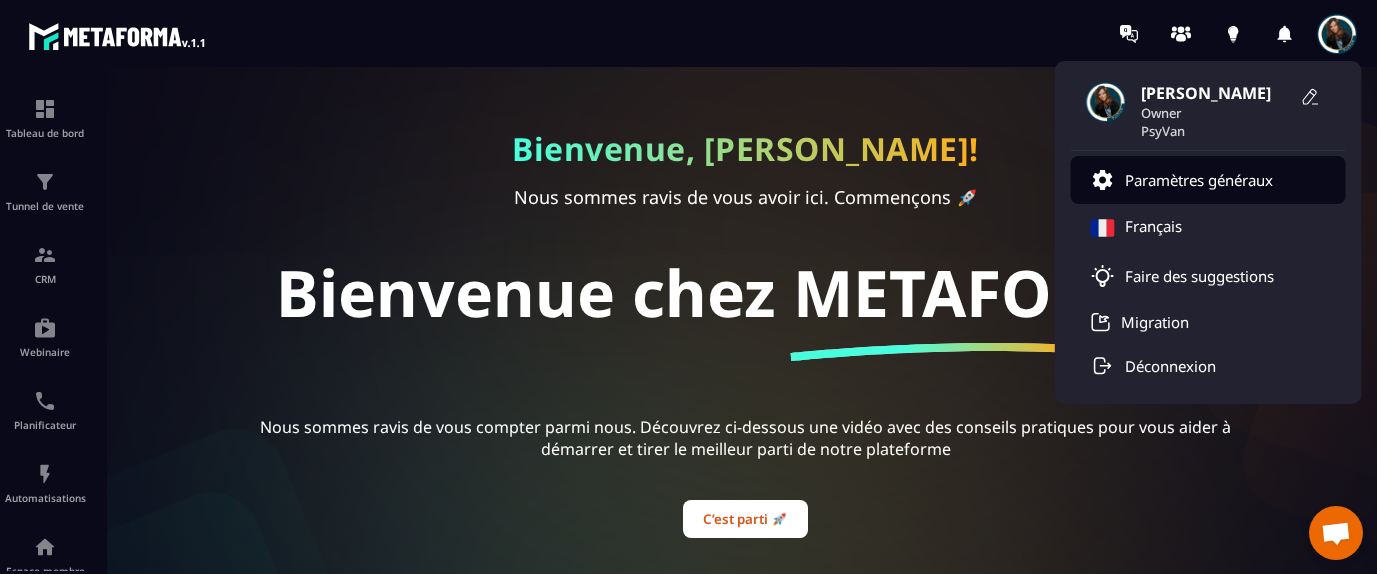click on "Paramètres généraux" at bounding box center (1182, 180) 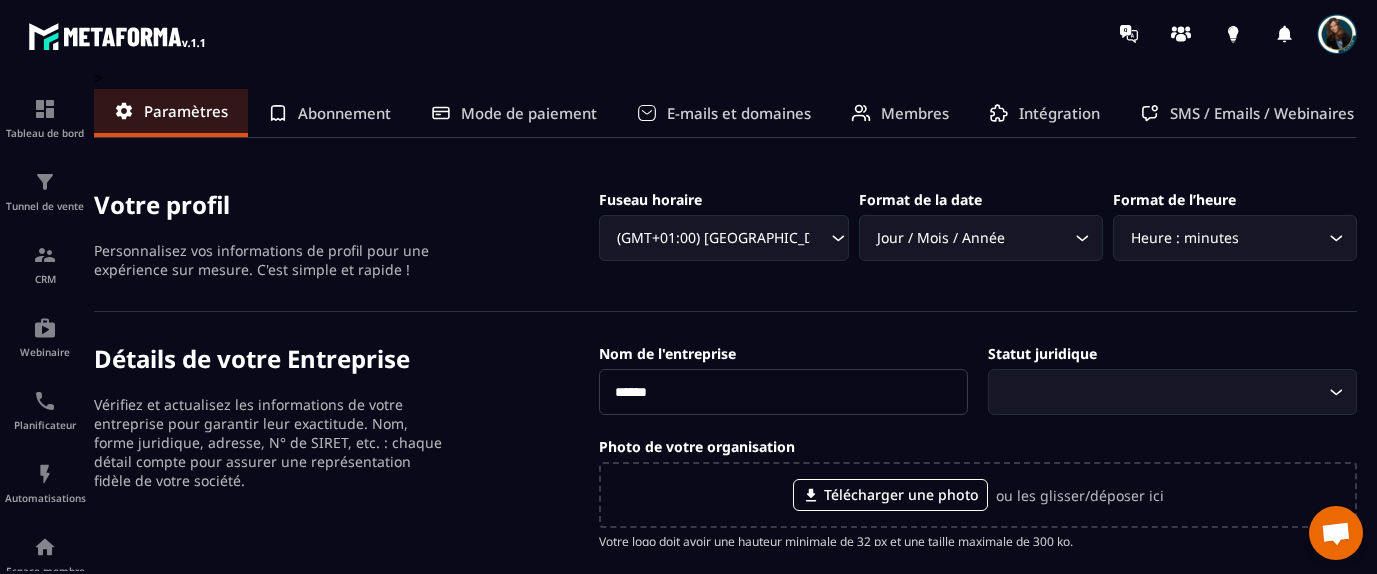 click on "E-mails et domaines" at bounding box center (739, 113) 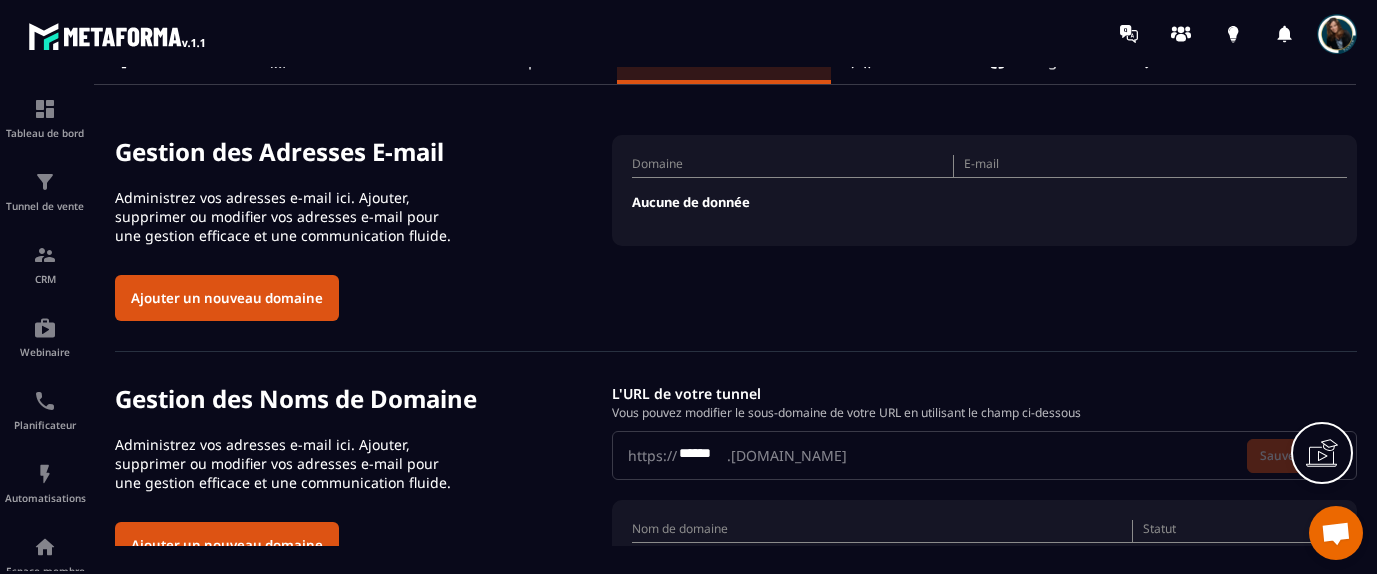 scroll, scrollTop: 54, scrollLeft: 0, axis: vertical 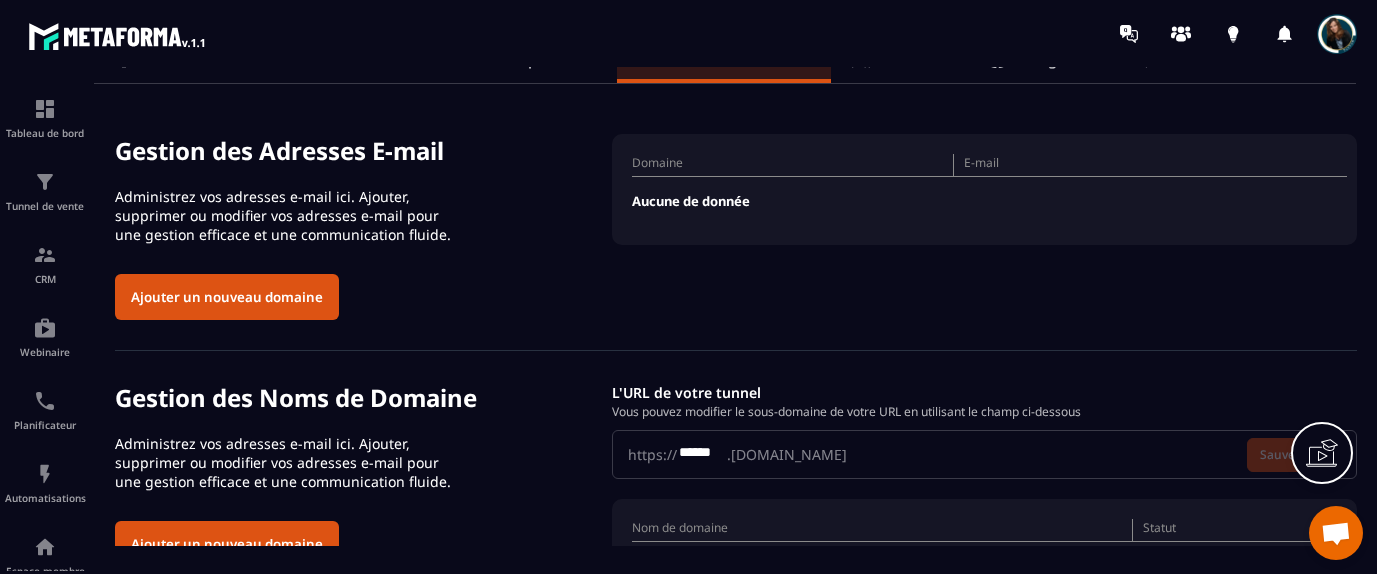 click on "Ajouter un nouveau domaine" at bounding box center [227, 297] 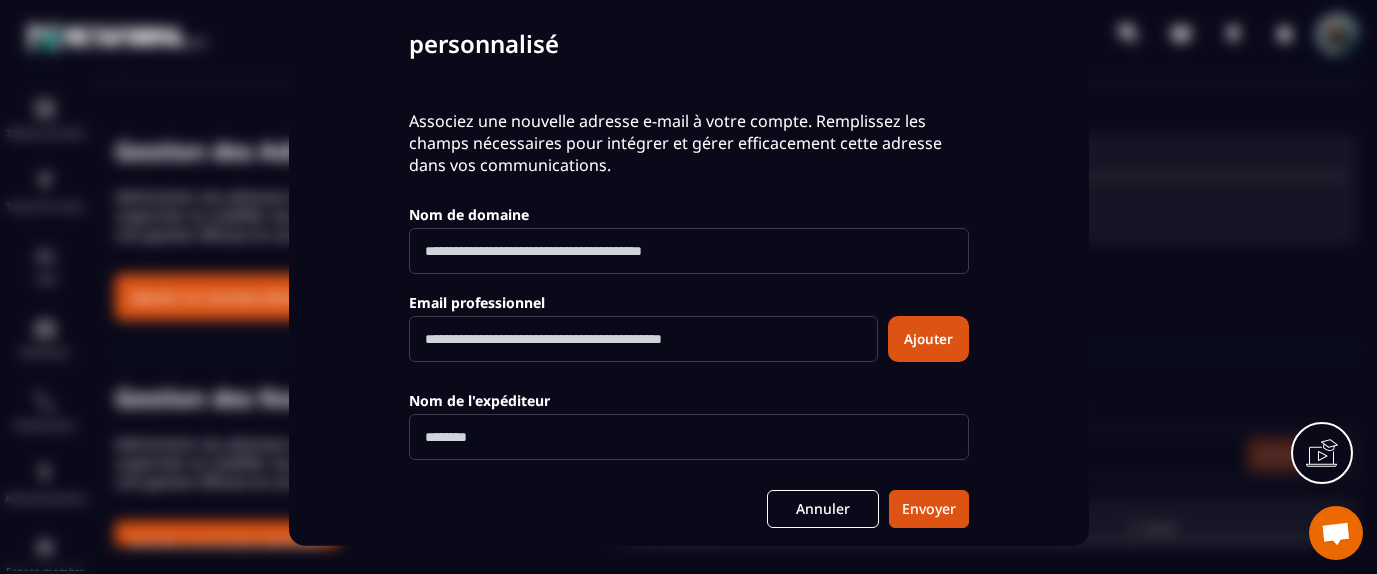 scroll, scrollTop: 106, scrollLeft: 0, axis: vertical 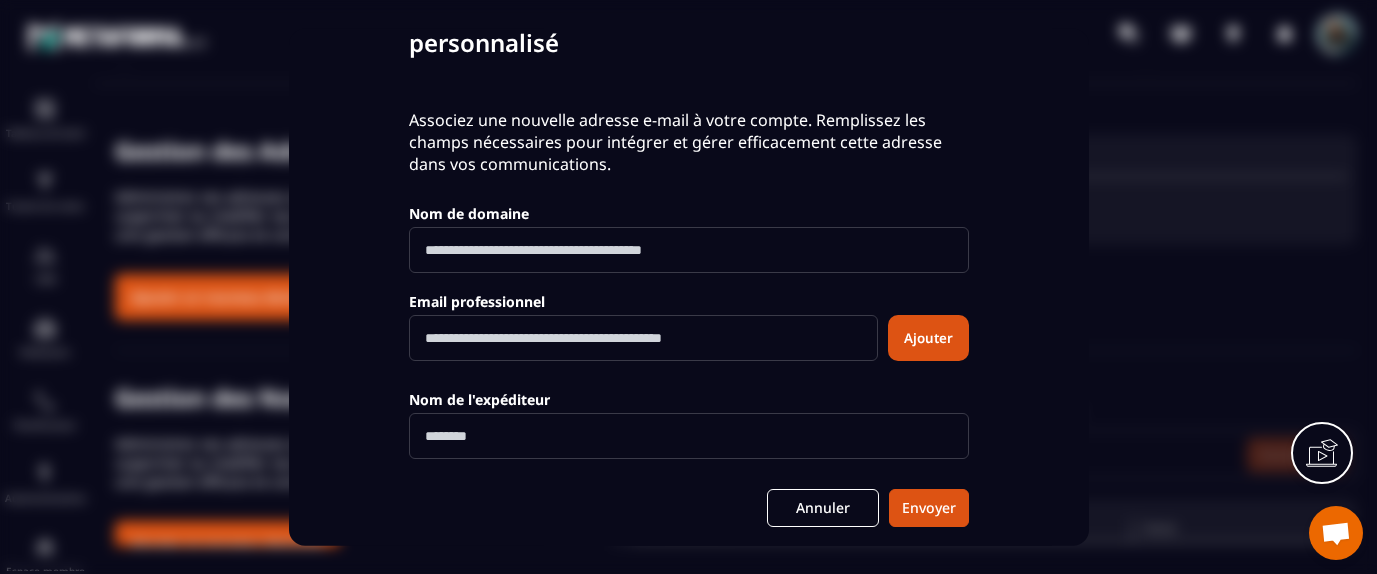 click at bounding box center [689, 250] 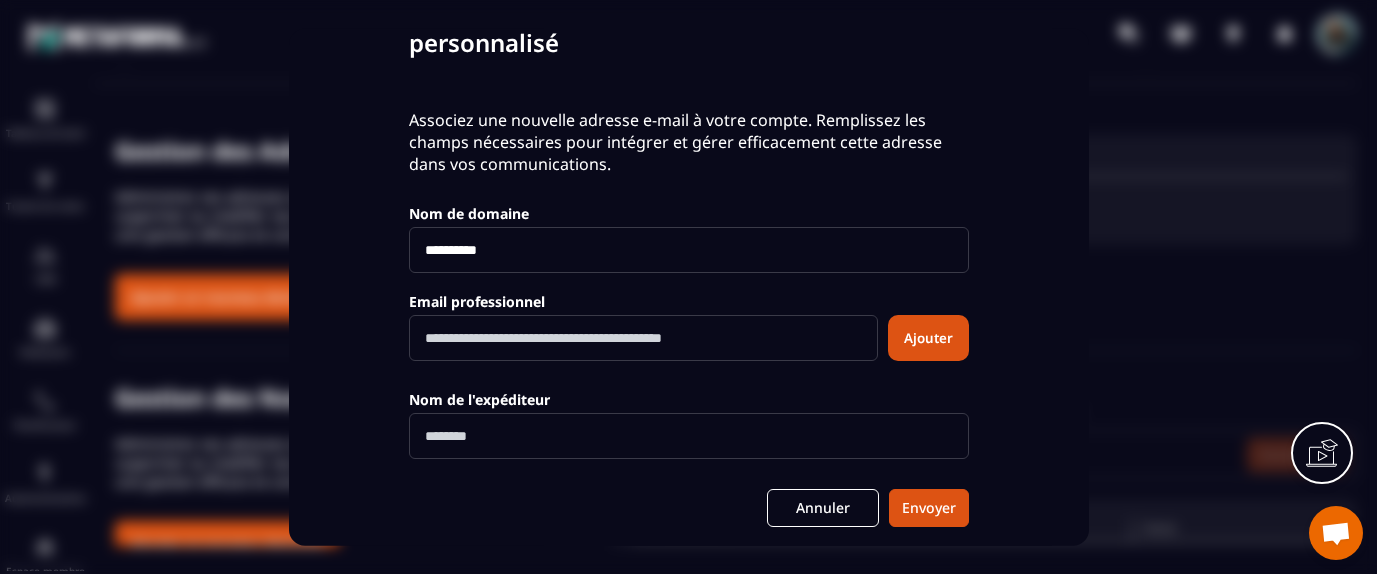 type on "**********" 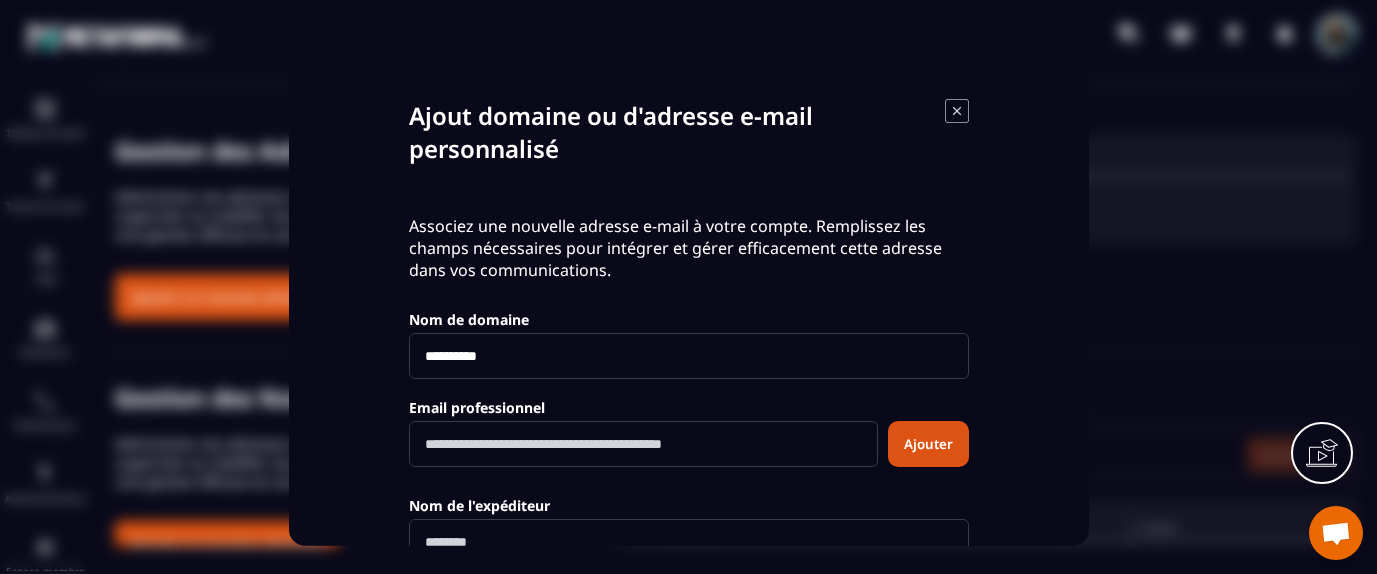 click 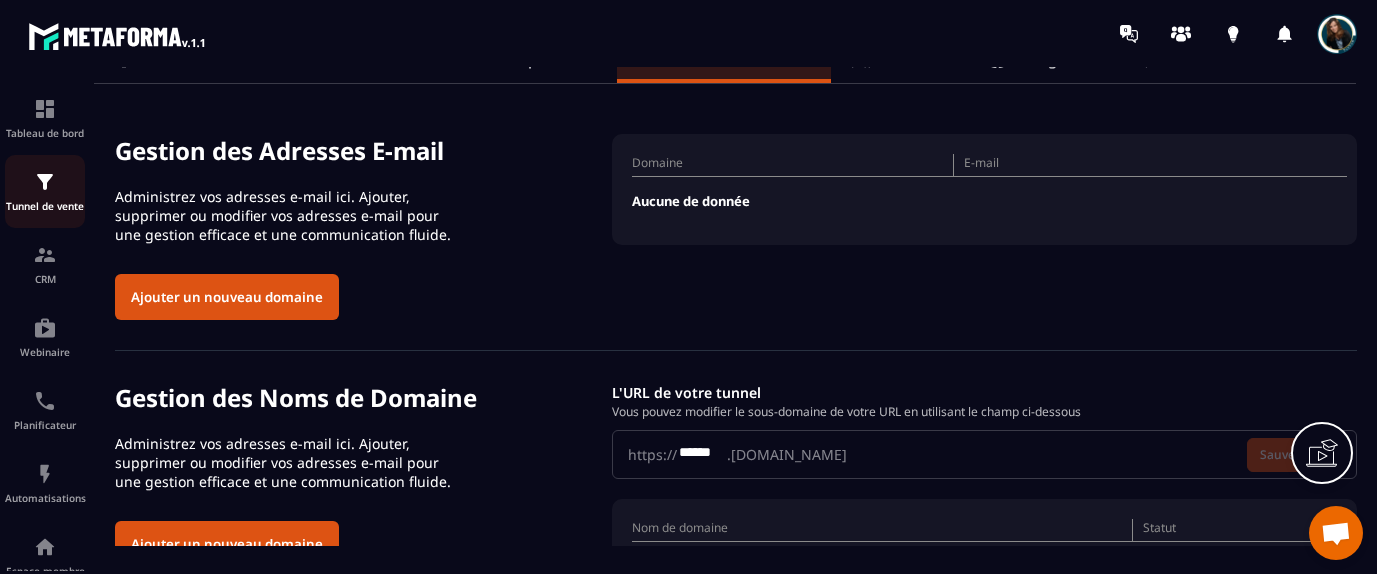 click at bounding box center (45, 182) 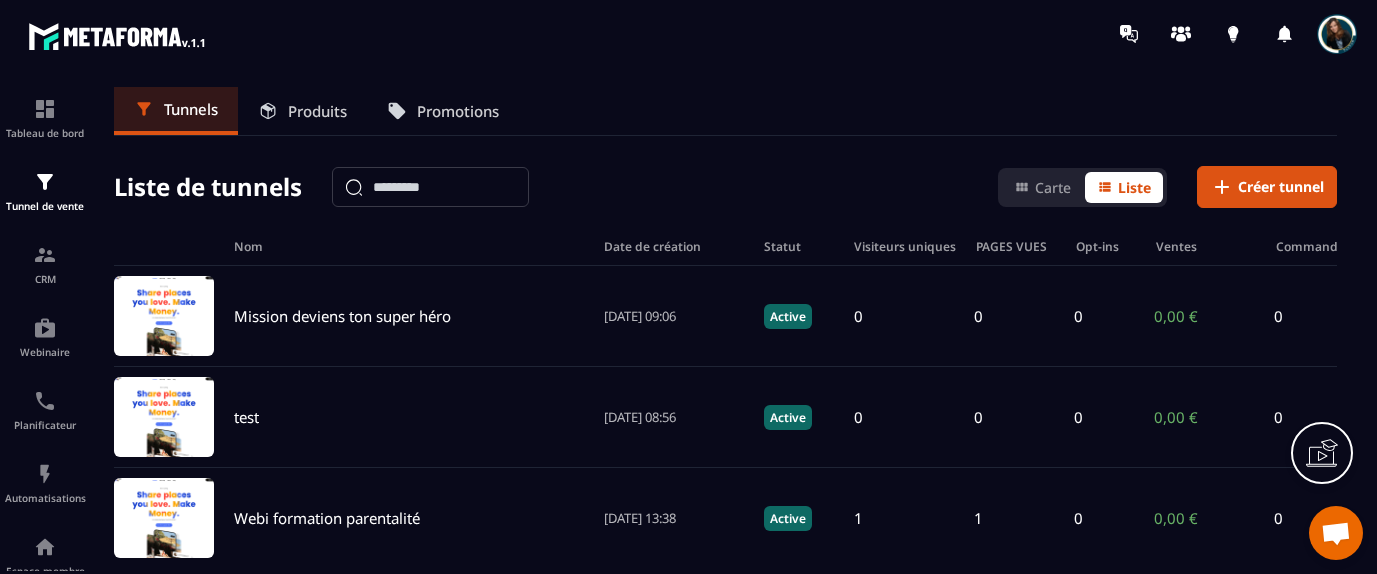 click on "Produits" at bounding box center [302, 111] 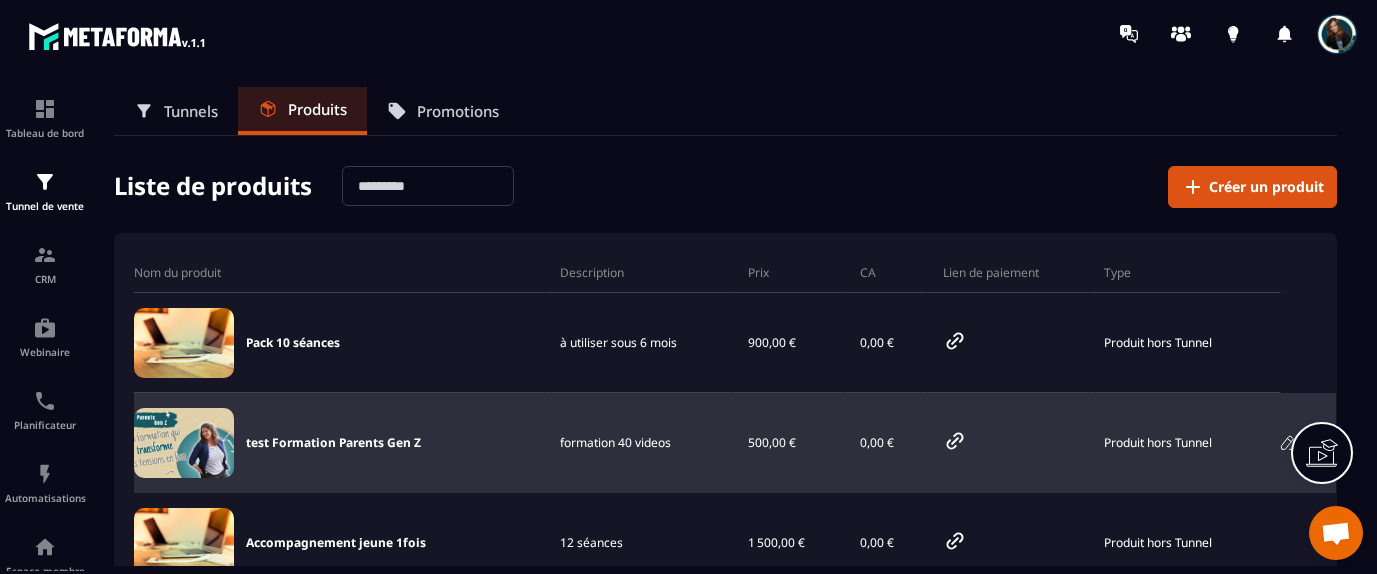 click on "Produit hors Tunnel" at bounding box center (1185, 443) 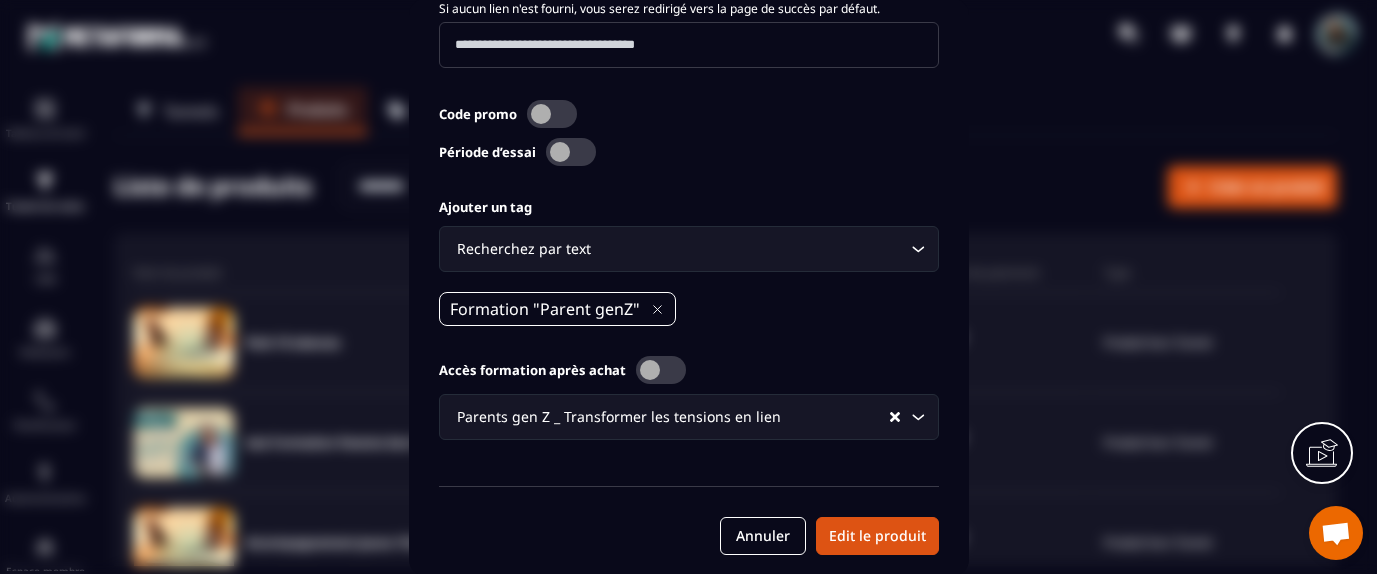 scroll, scrollTop: 1005, scrollLeft: 0, axis: vertical 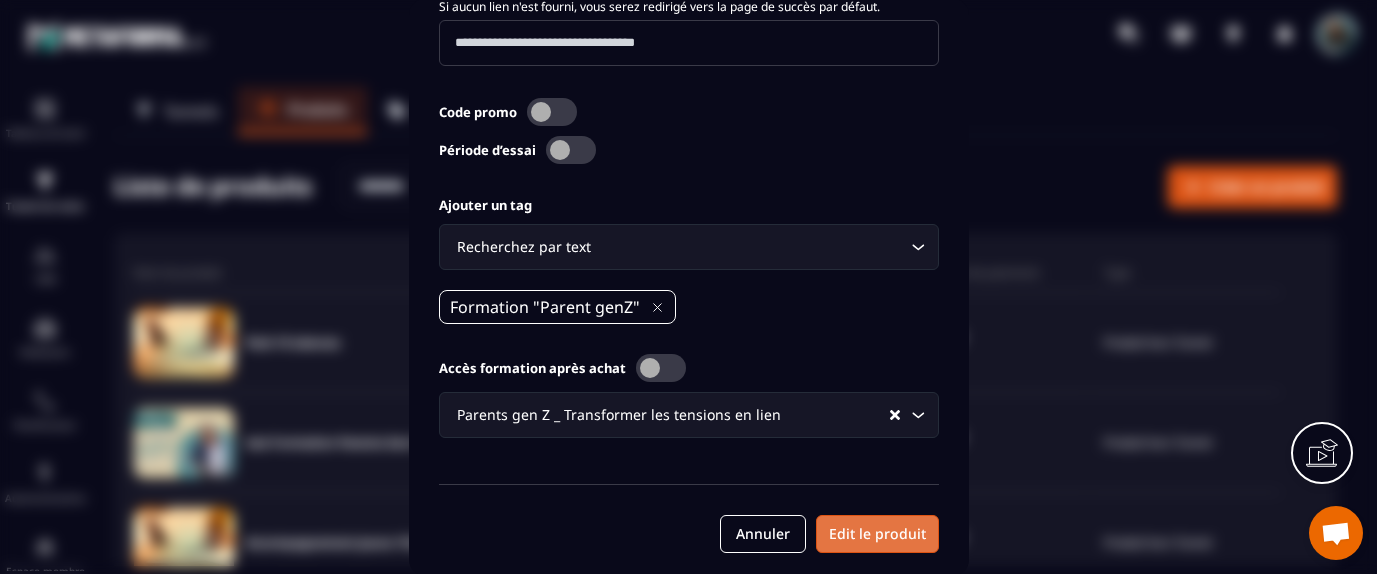 click on "Edit le produit" at bounding box center (877, 534) 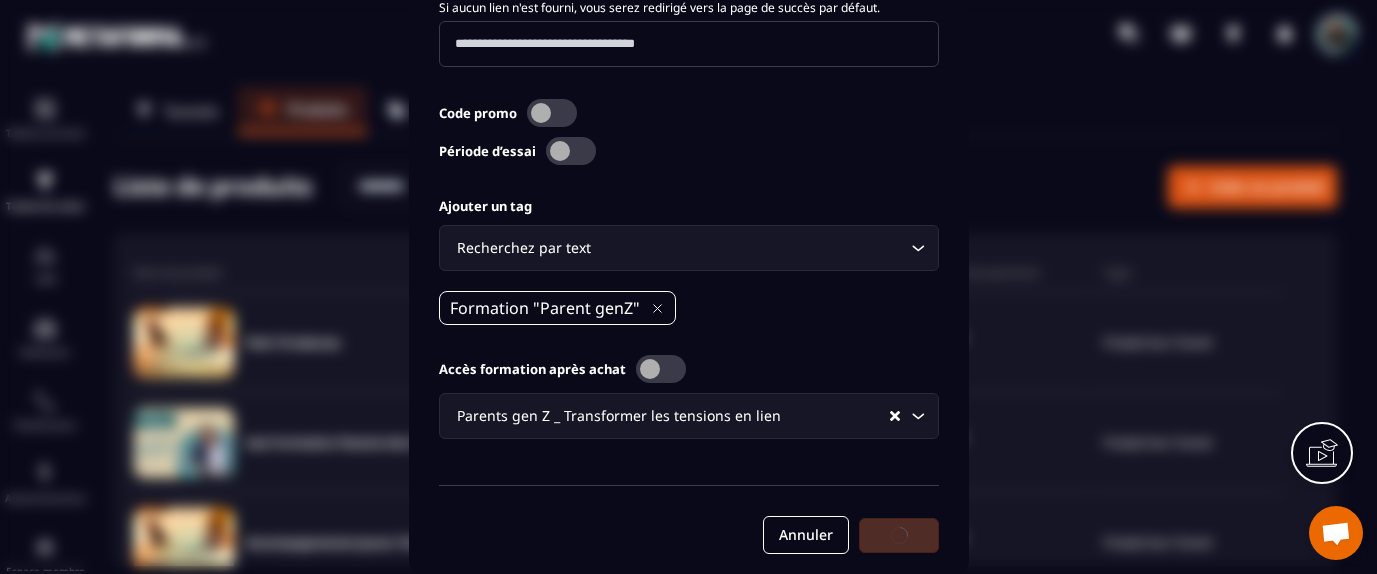 scroll, scrollTop: 1005, scrollLeft: 0, axis: vertical 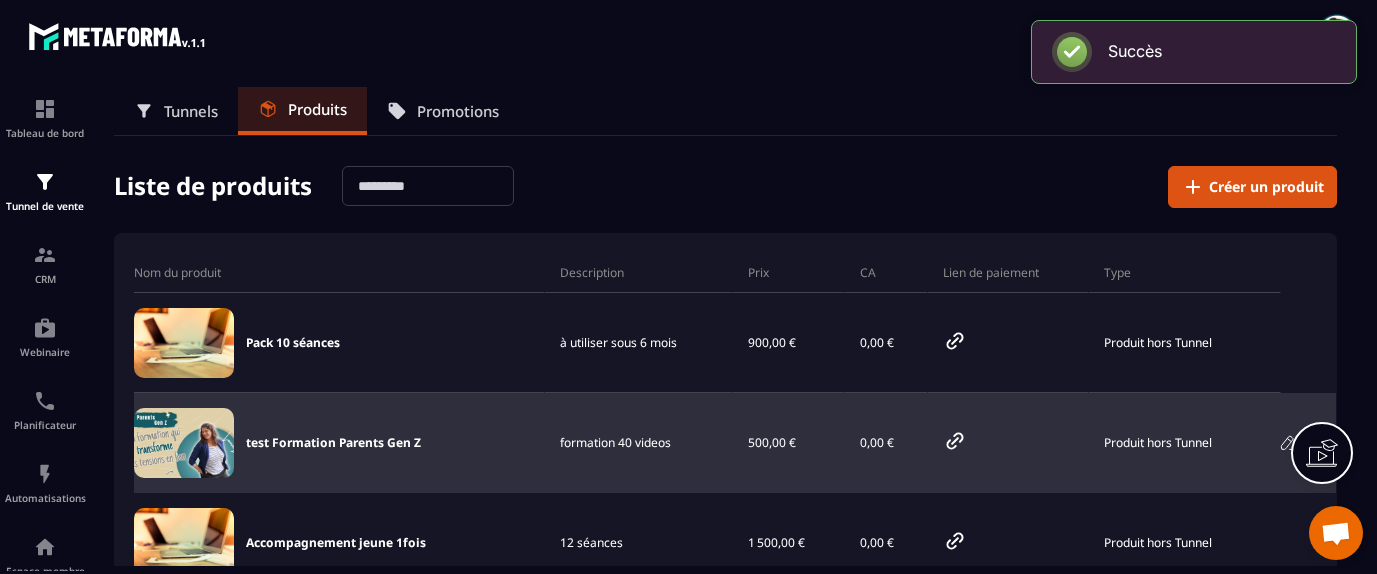 click 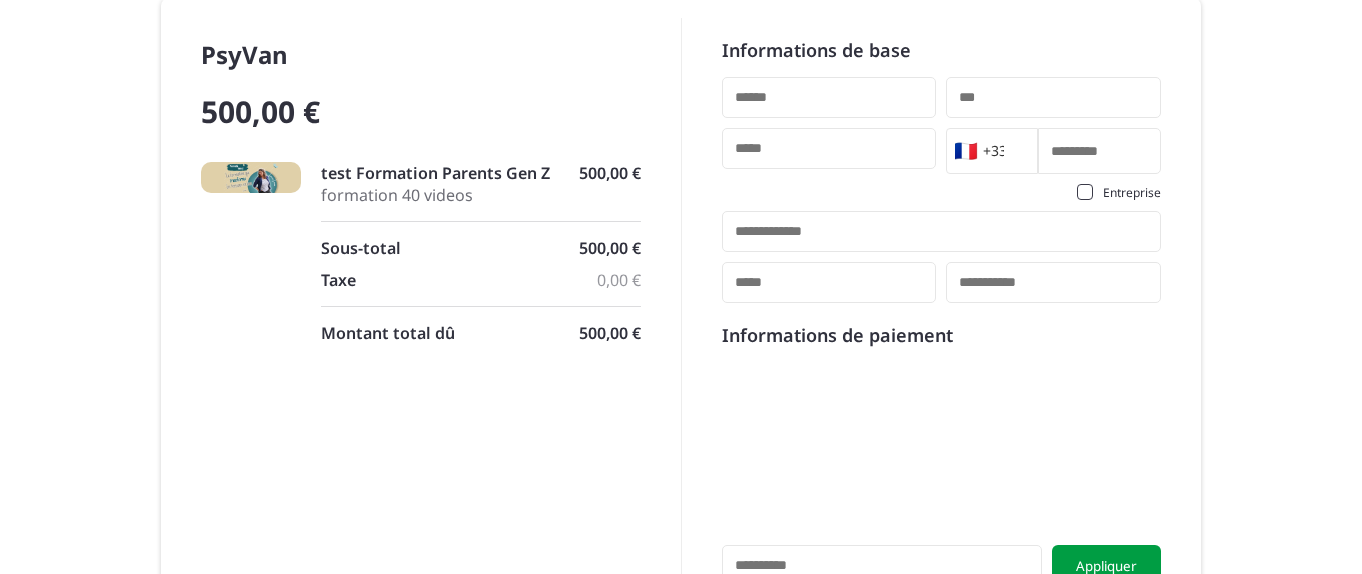 scroll, scrollTop: 0, scrollLeft: 0, axis: both 